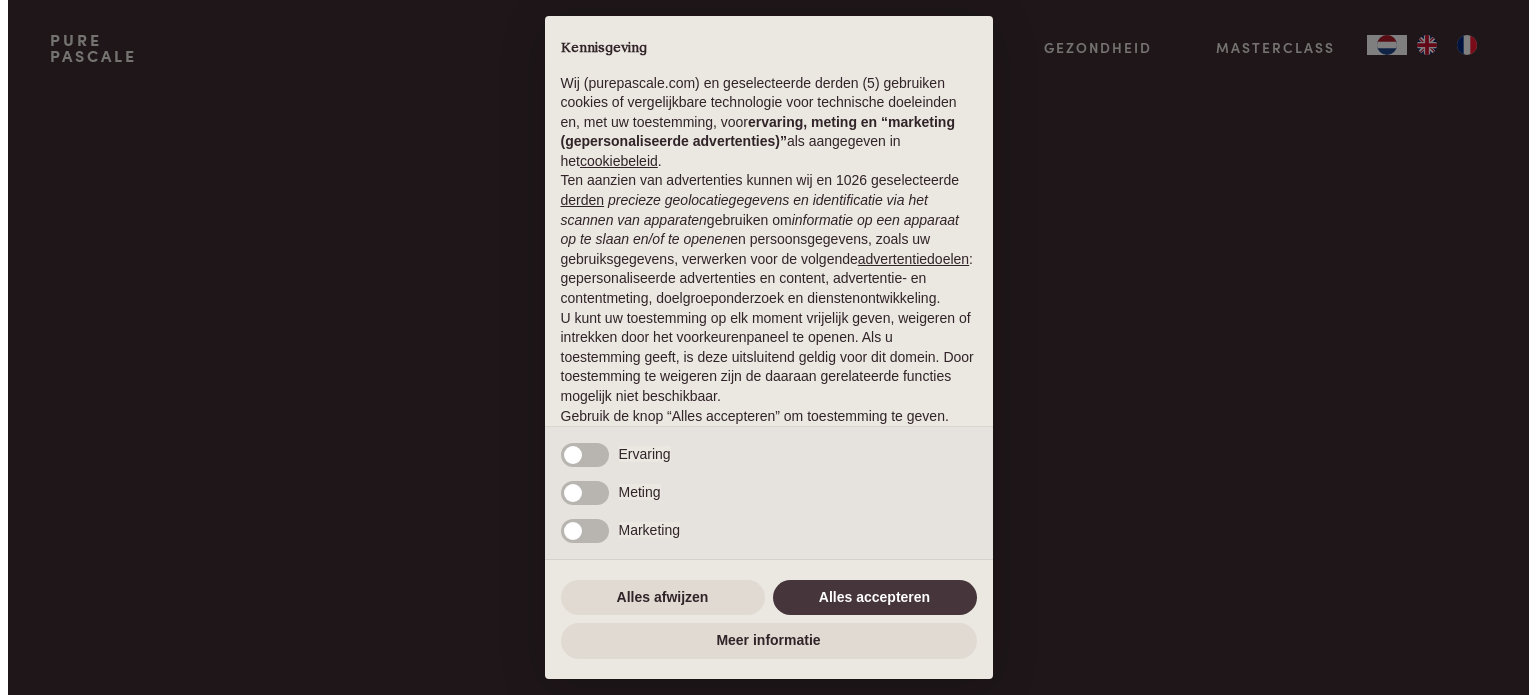 scroll, scrollTop: 0, scrollLeft: 0, axis: both 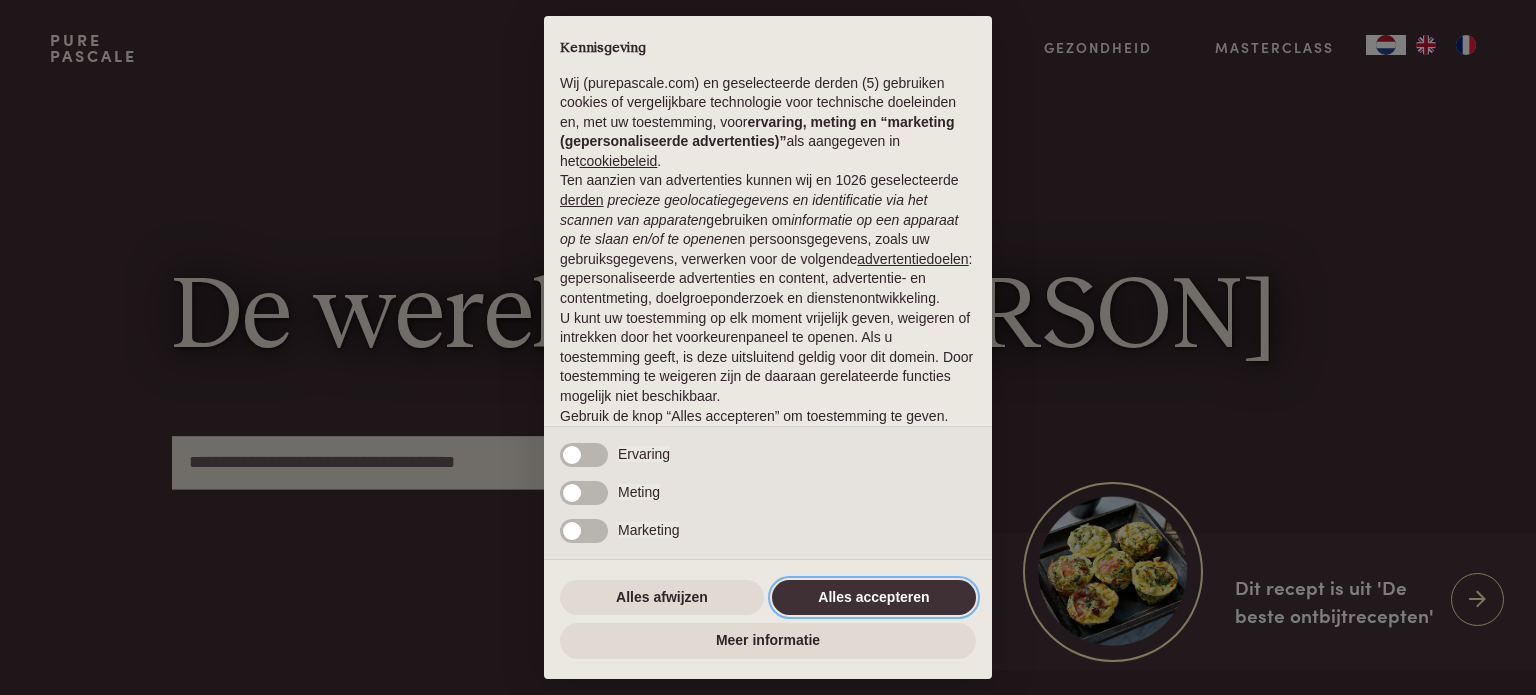 click on "Alles accepteren" at bounding box center [874, 598] 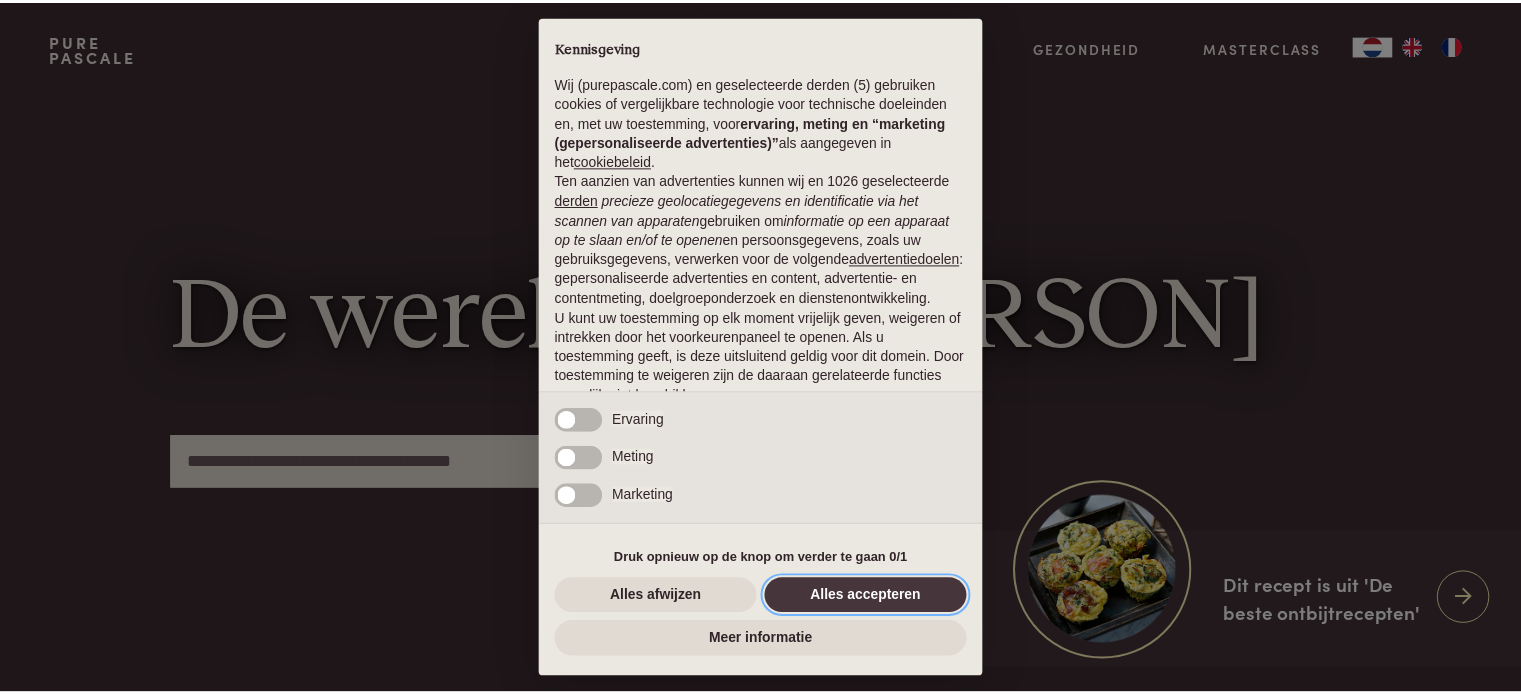 scroll, scrollTop: 108, scrollLeft: 0, axis: vertical 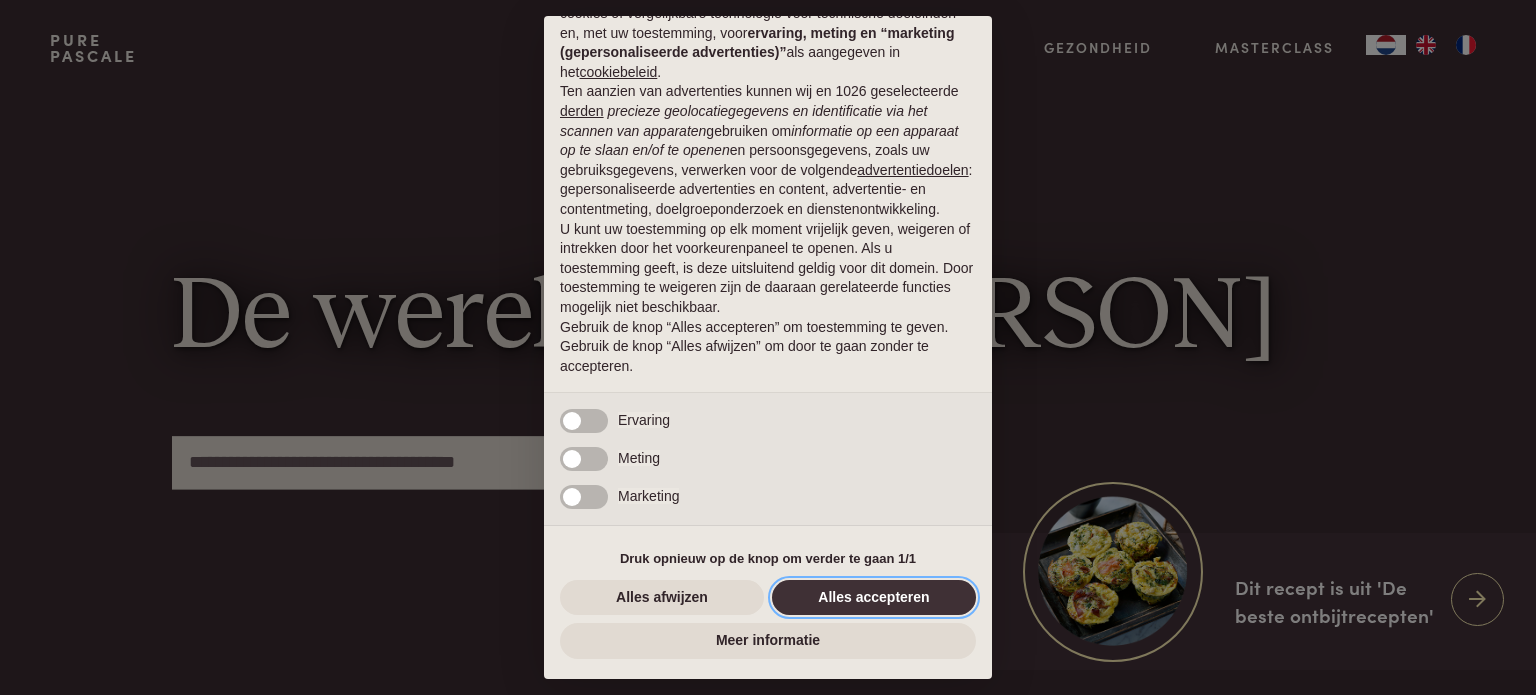 click on "Alles accepteren" at bounding box center [874, 598] 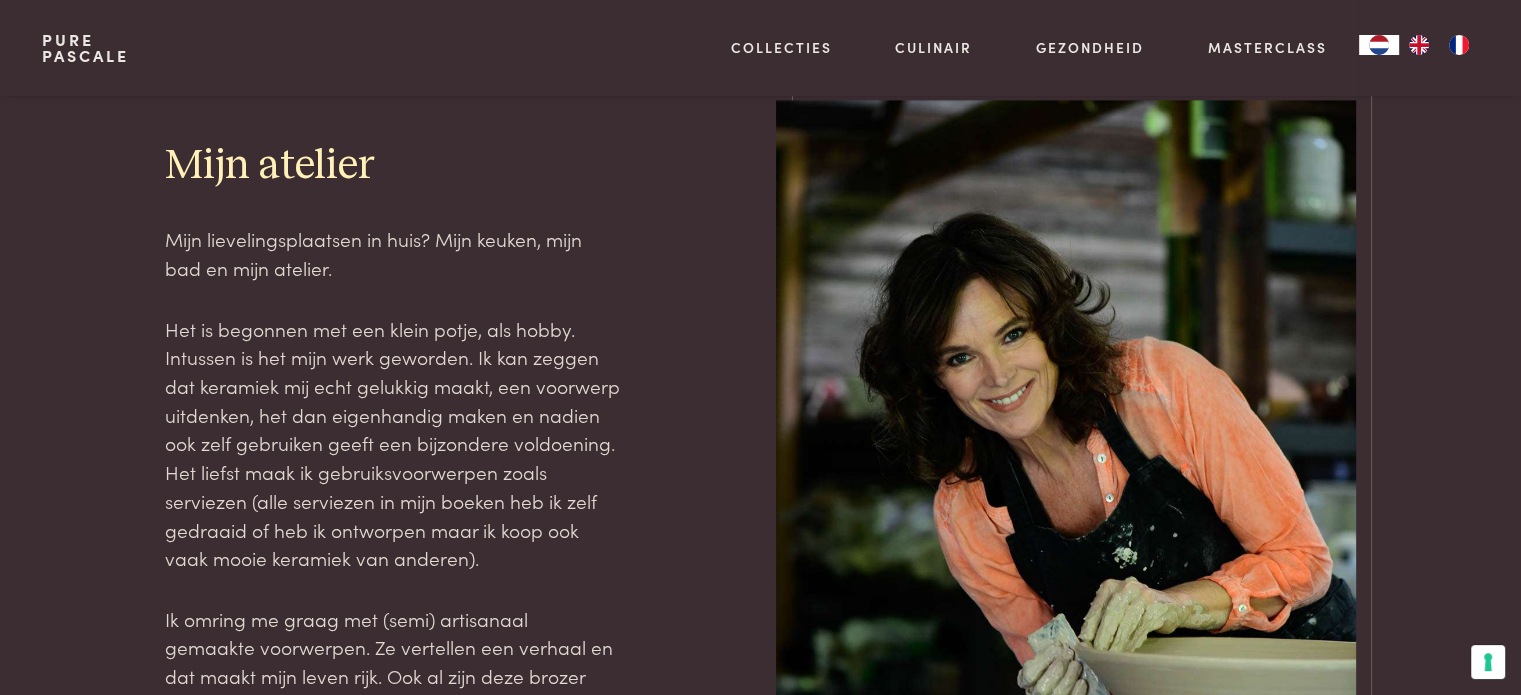 scroll, scrollTop: 2600, scrollLeft: 0, axis: vertical 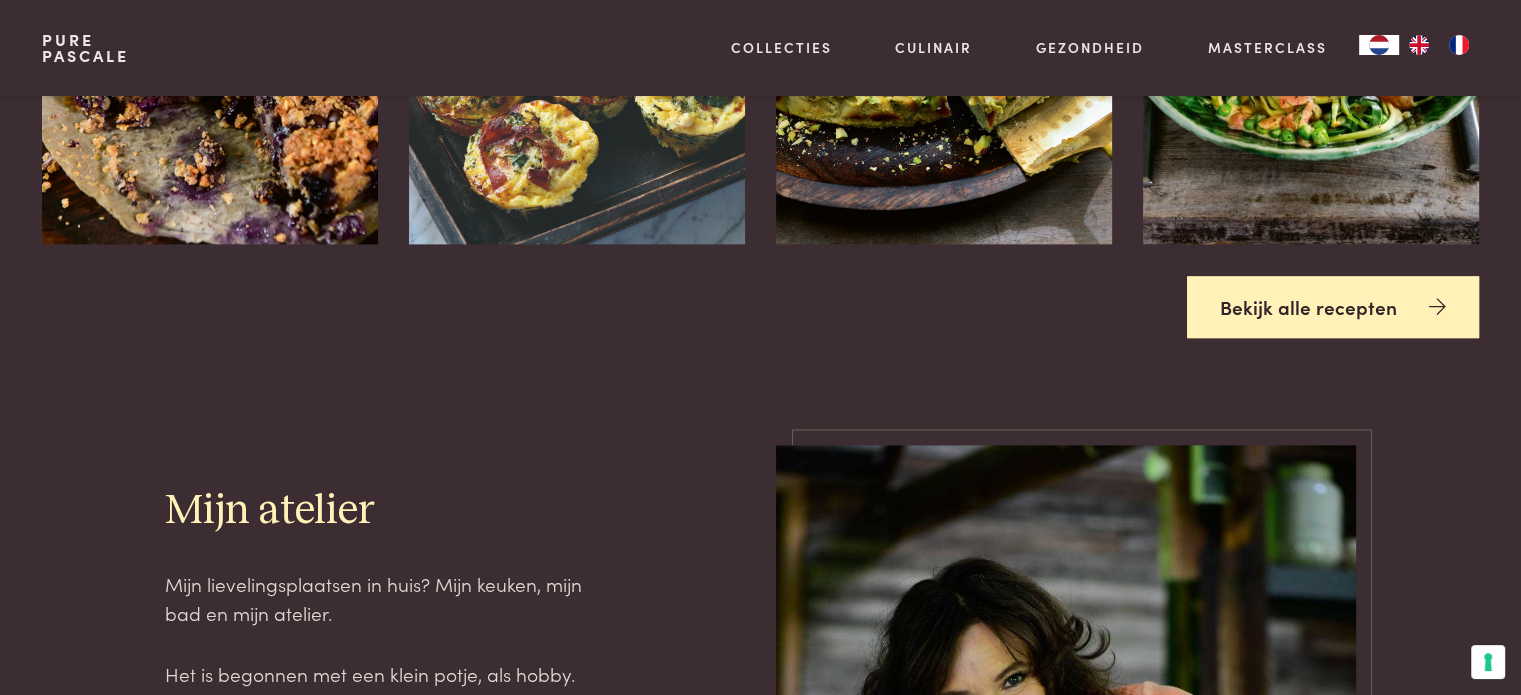 click on "Bekijk alle recepten" at bounding box center [1333, 307] 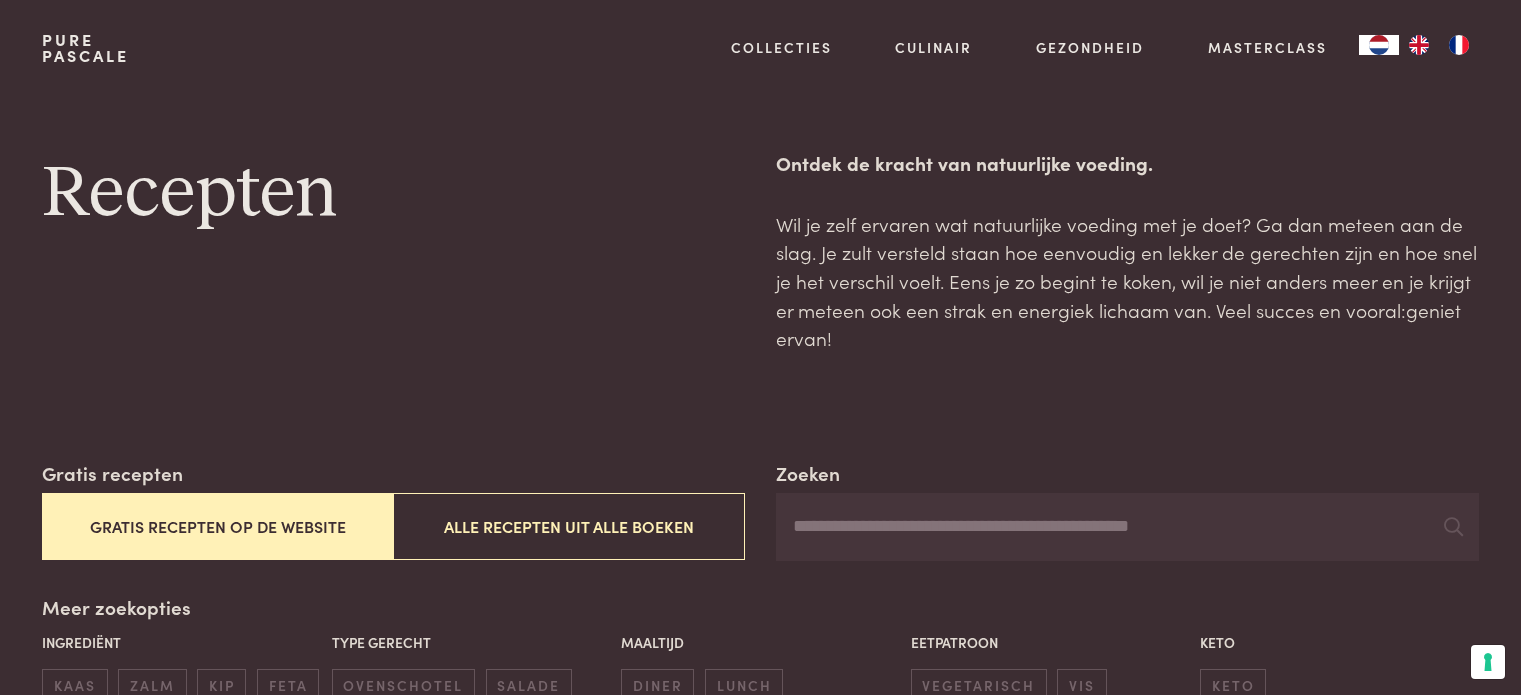 scroll, scrollTop: 0, scrollLeft: 0, axis: both 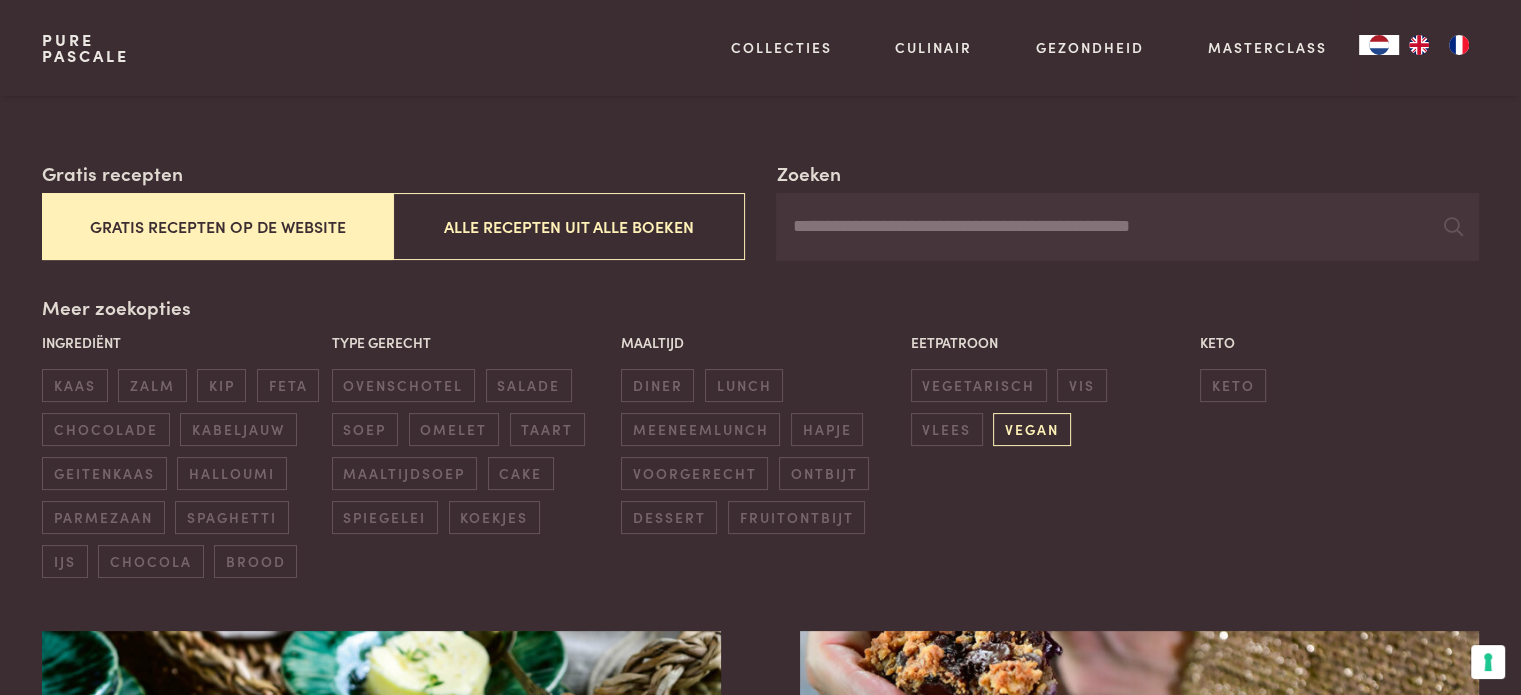 click on "vegan" at bounding box center [1031, 429] 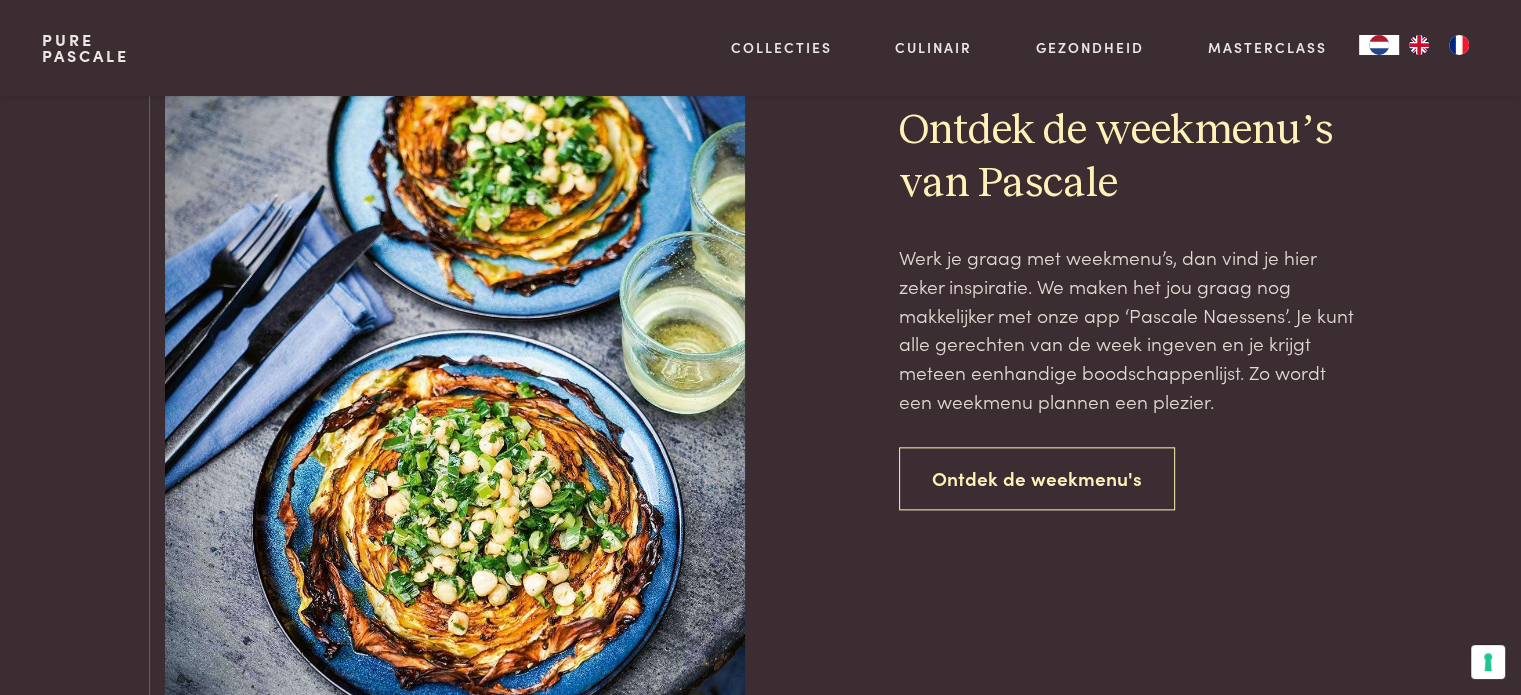 scroll, scrollTop: 2259, scrollLeft: 0, axis: vertical 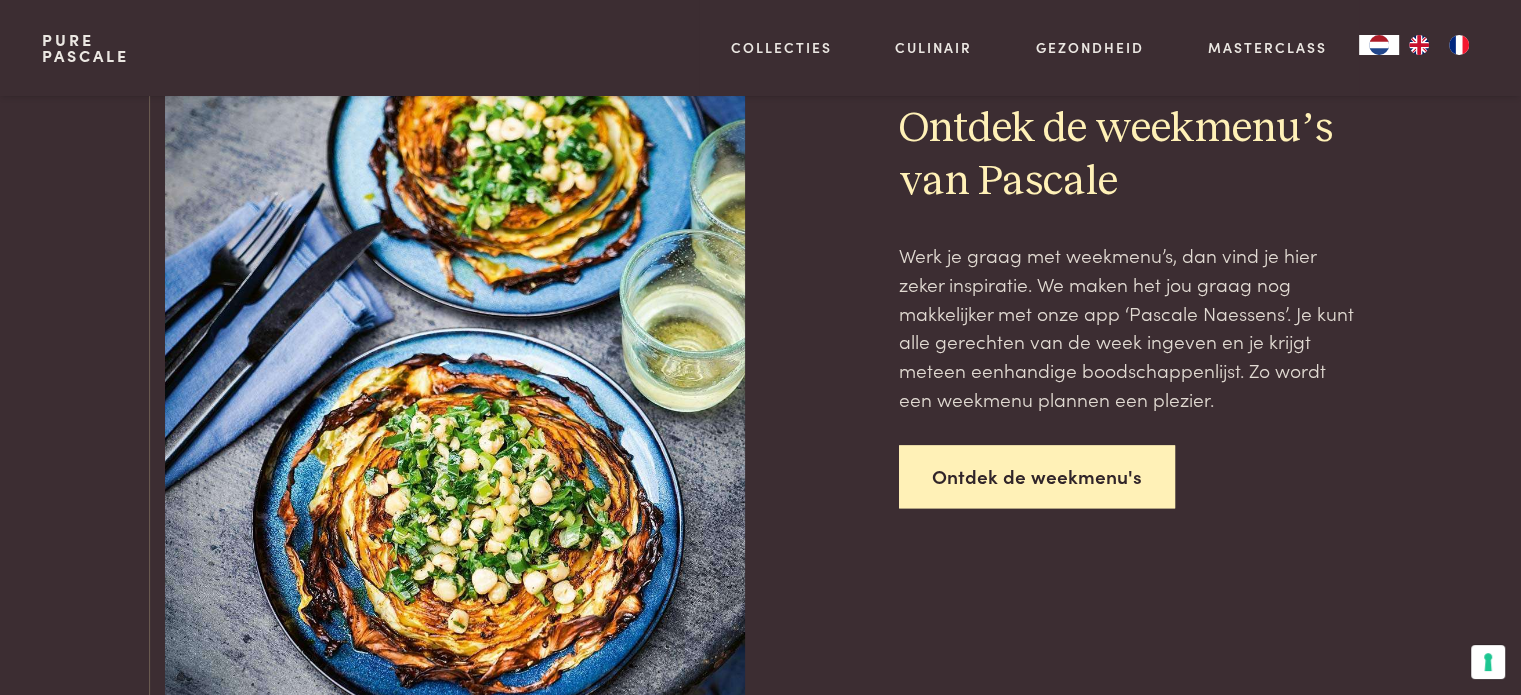 click on "Ontdek de weekmenu's" at bounding box center [1037, 476] 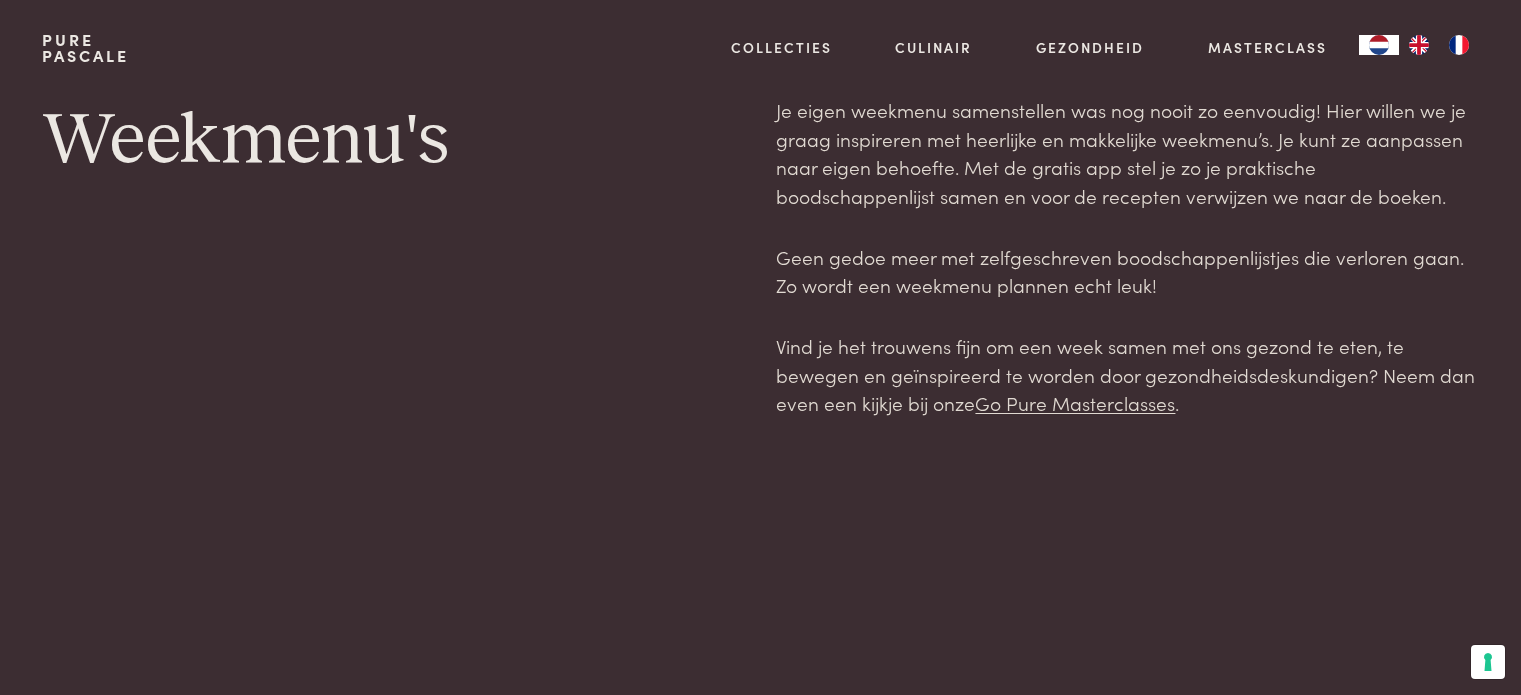scroll, scrollTop: 0, scrollLeft: 0, axis: both 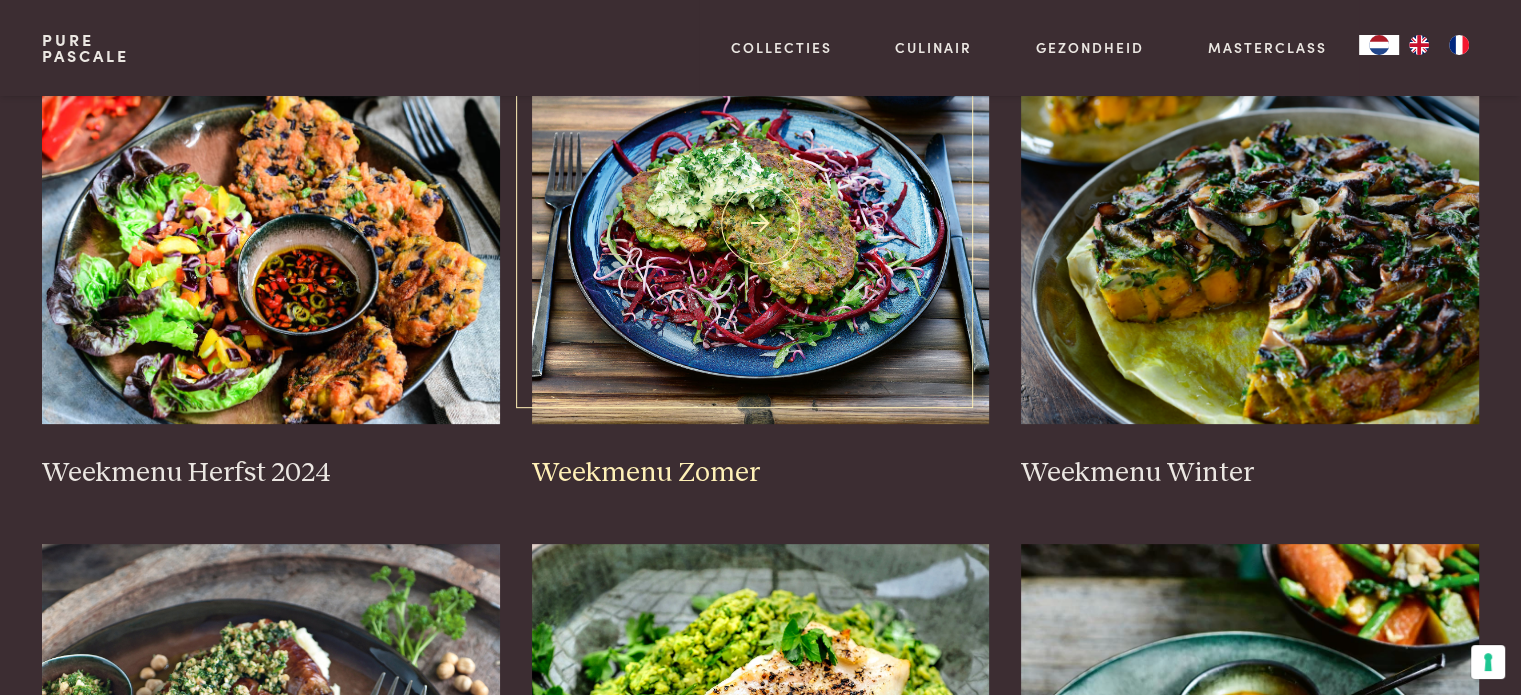 click at bounding box center [761, 224] 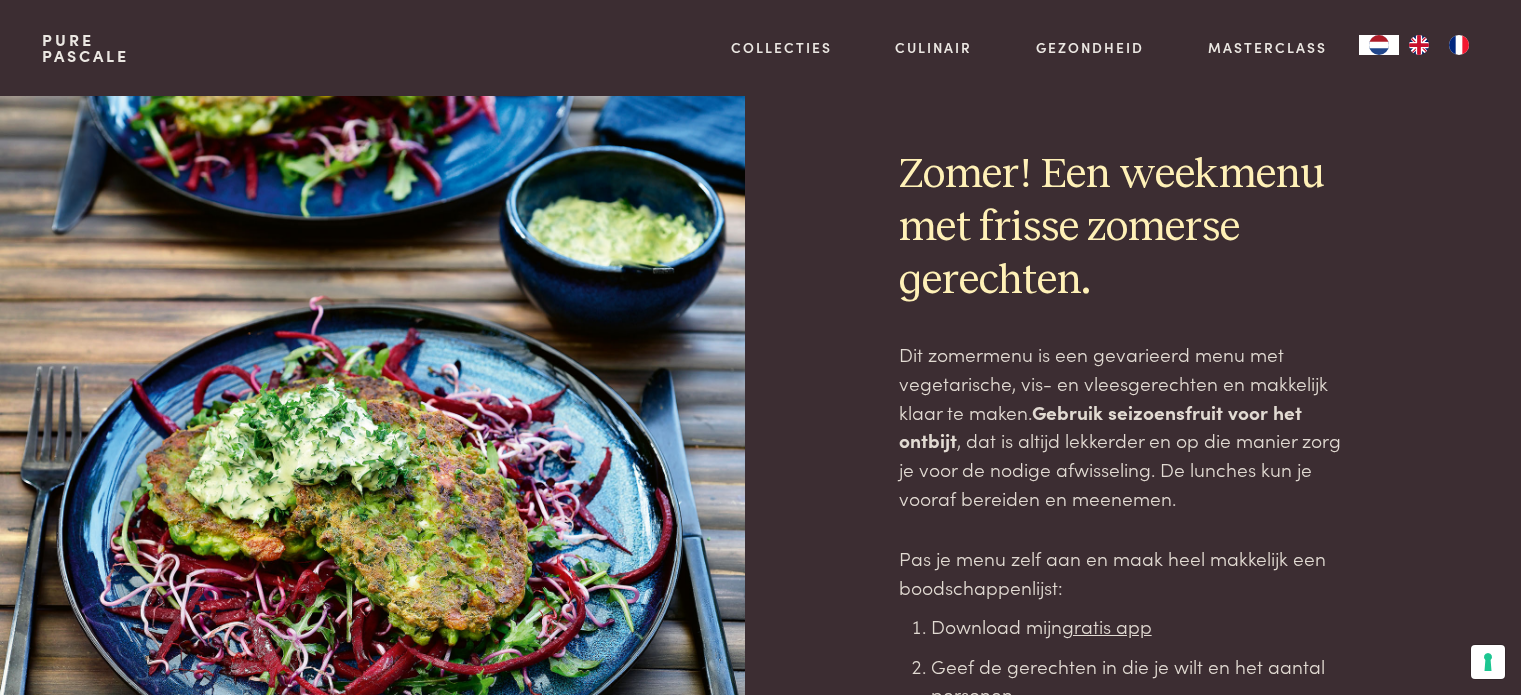 scroll, scrollTop: 0, scrollLeft: 0, axis: both 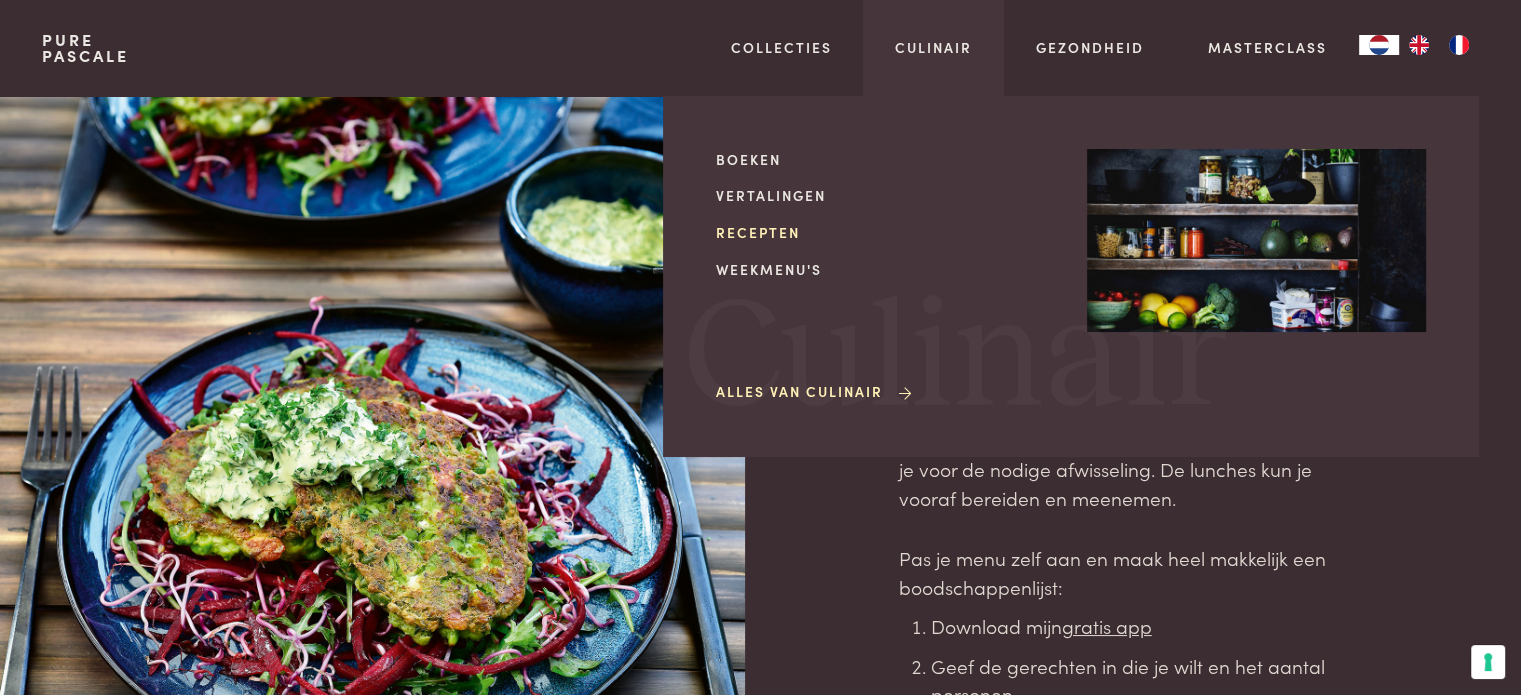 click on "Recepten" at bounding box center [885, 232] 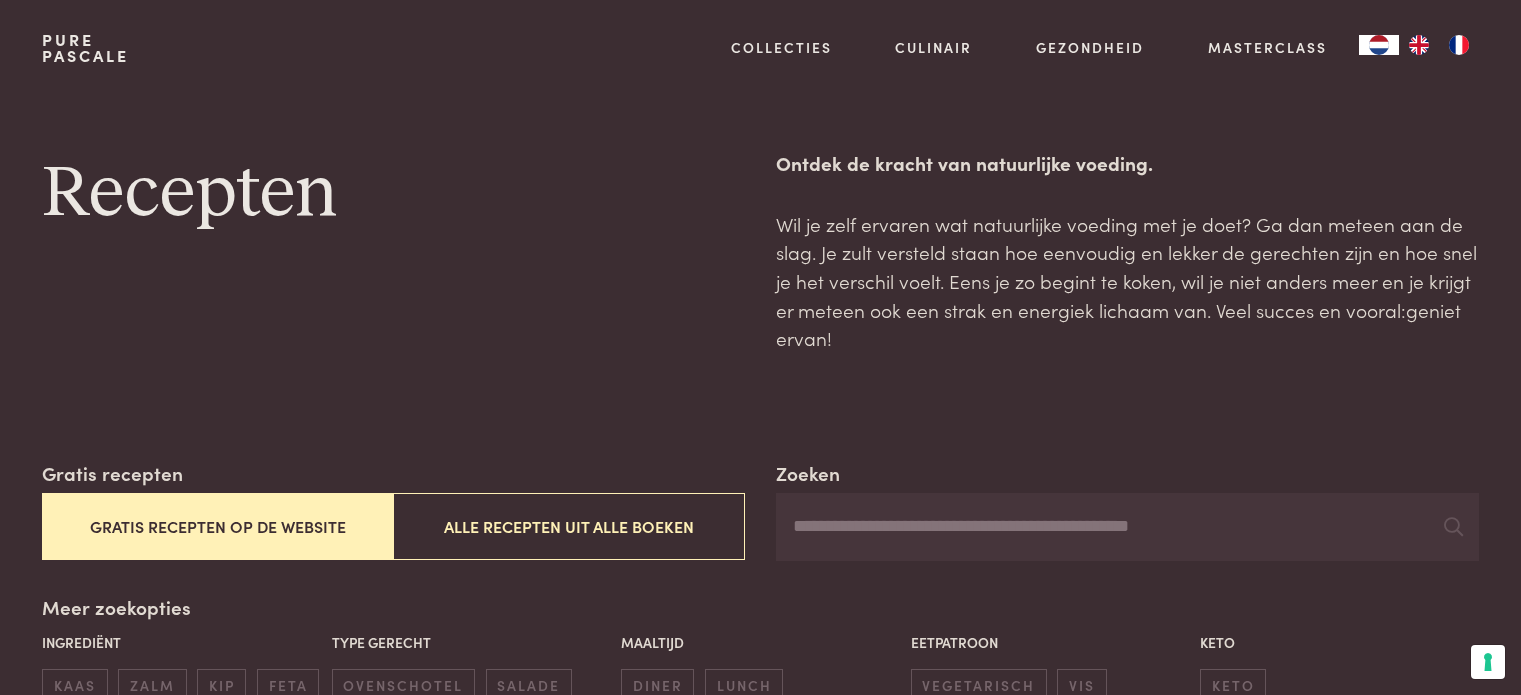 scroll, scrollTop: 0, scrollLeft: 0, axis: both 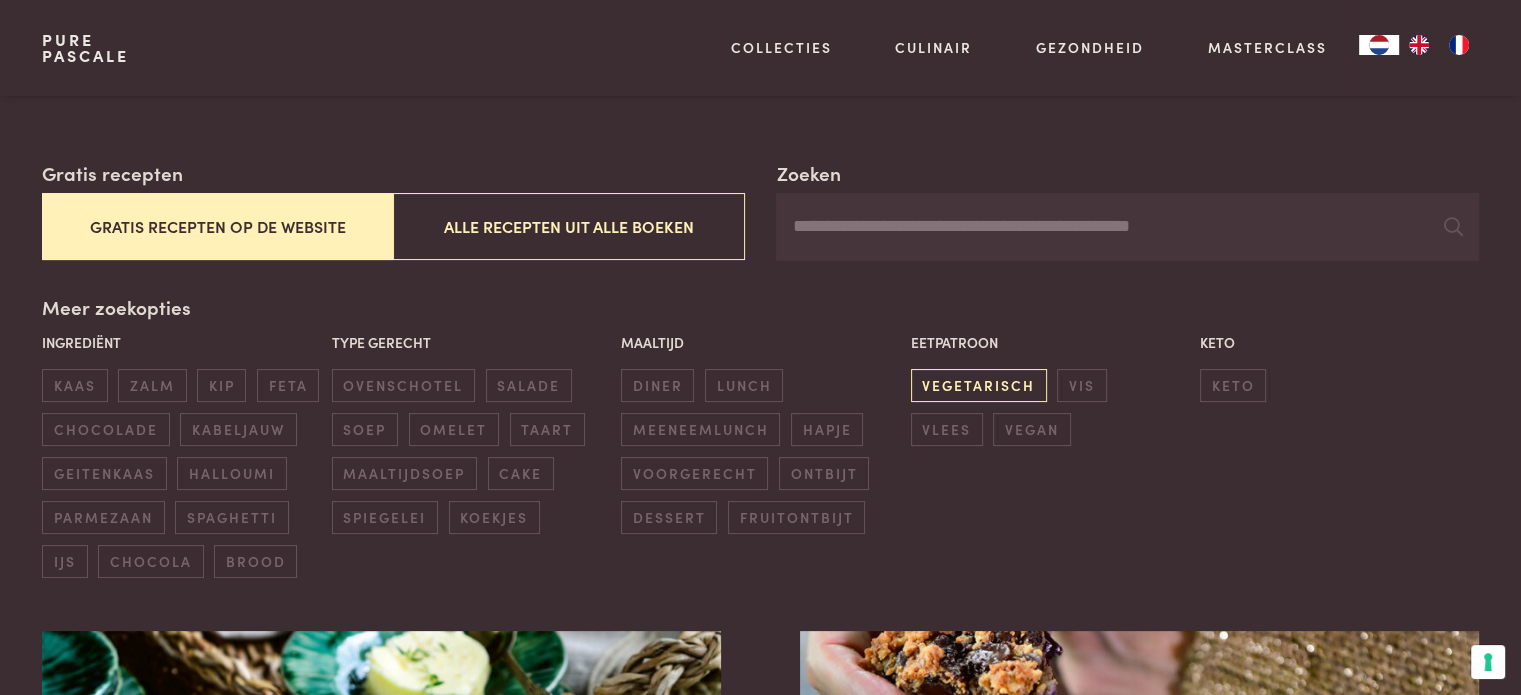 click on "vegetarisch" at bounding box center (979, 385) 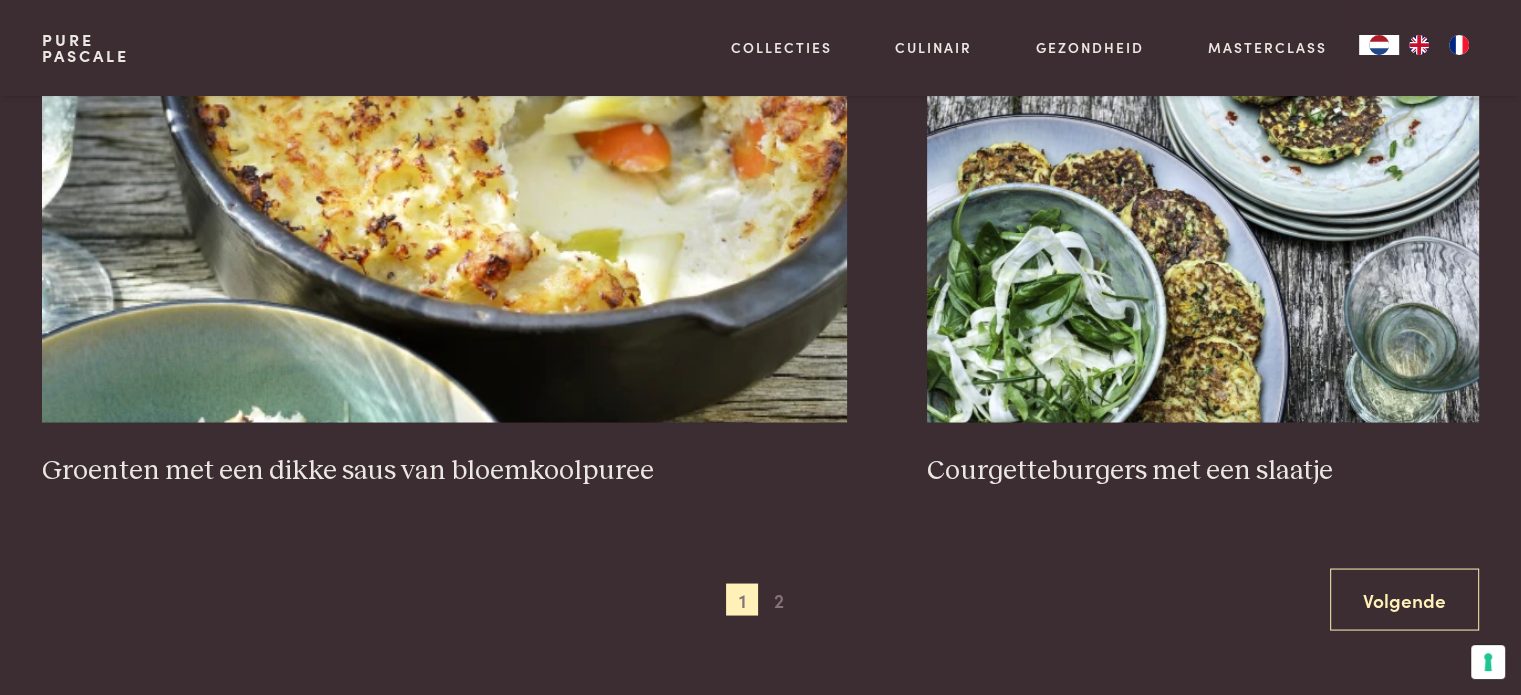 scroll, scrollTop: 3659, scrollLeft: 0, axis: vertical 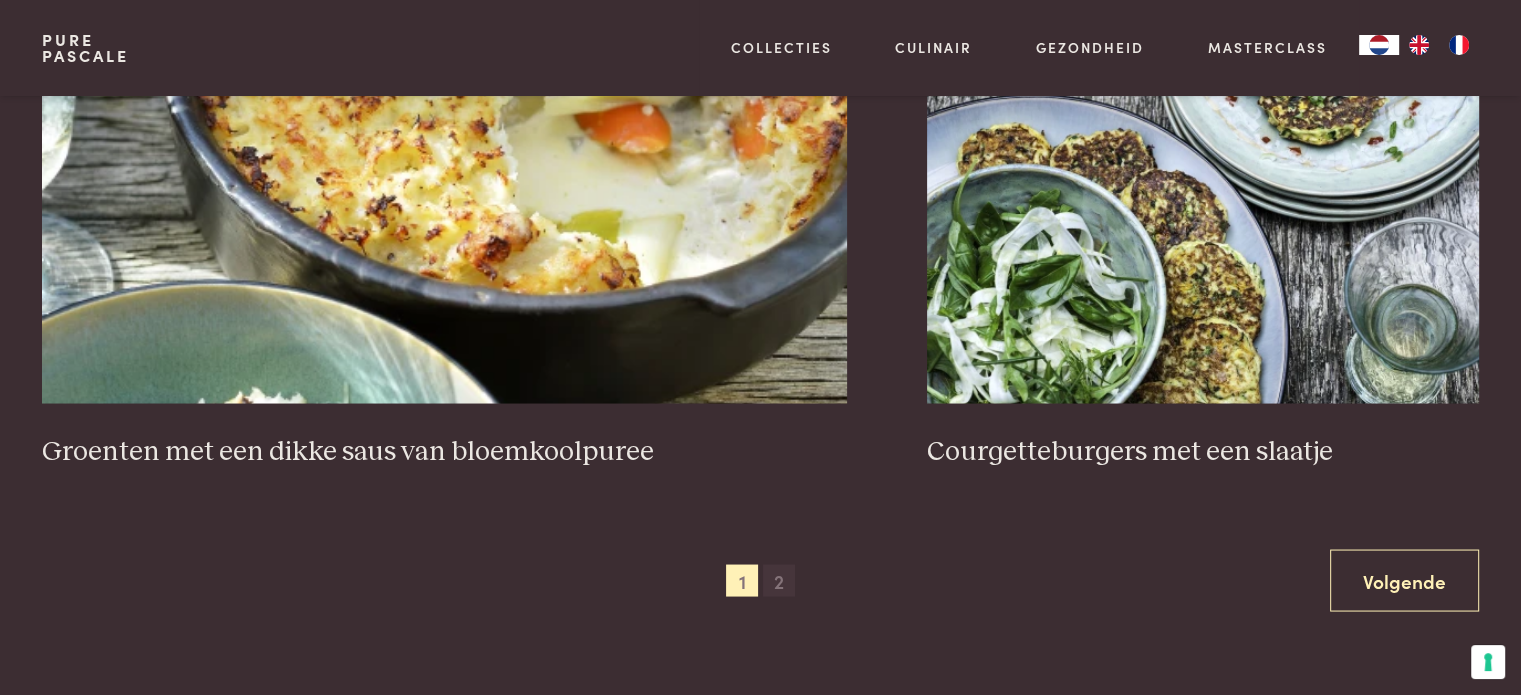 click on "2" at bounding box center [779, 580] 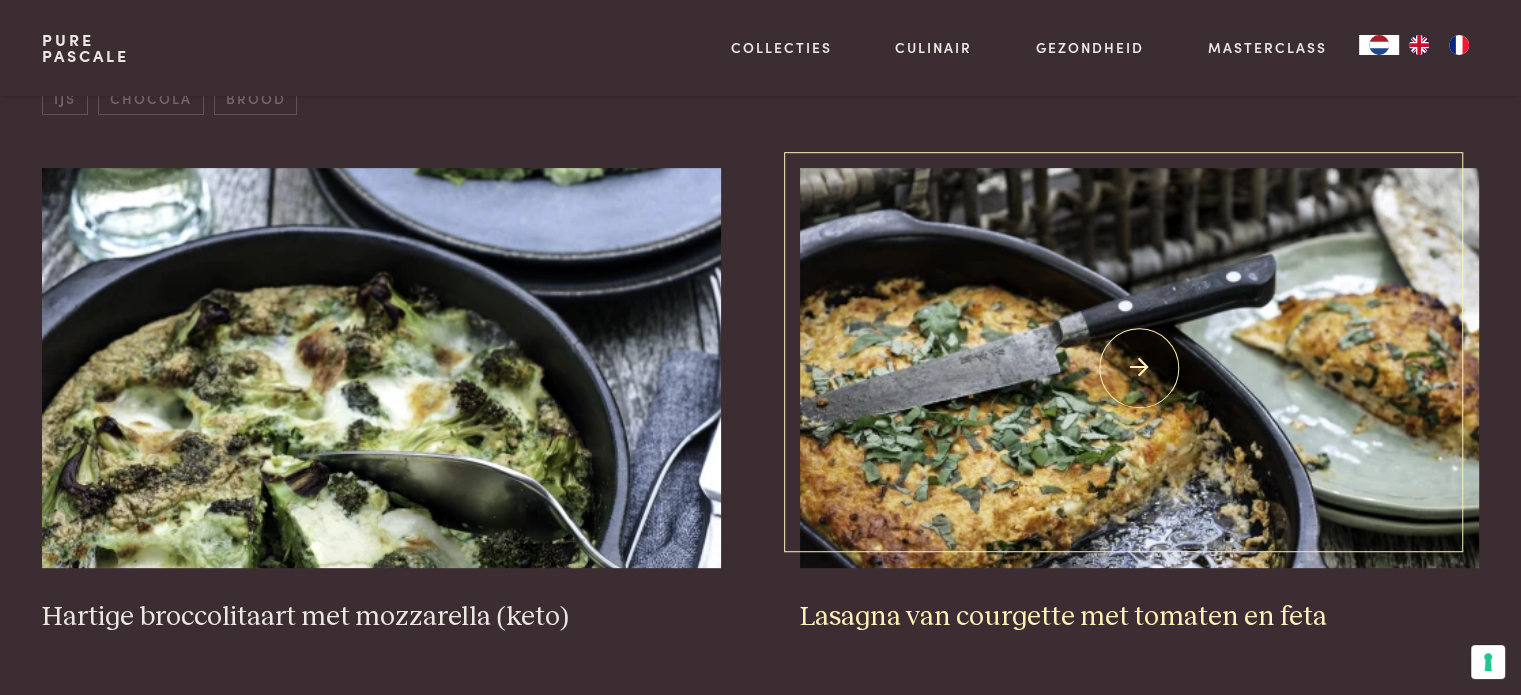 scroll, scrollTop: 759, scrollLeft: 0, axis: vertical 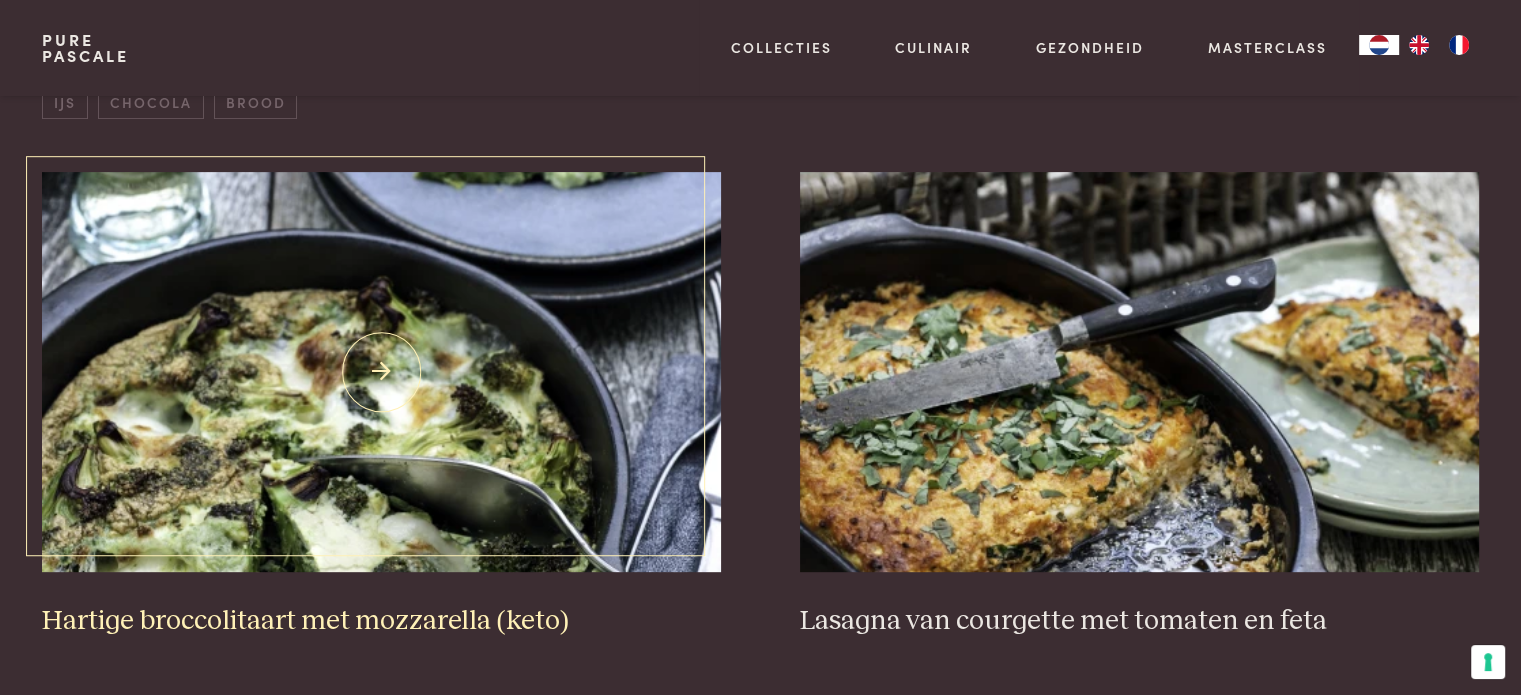 click at bounding box center (381, 372) 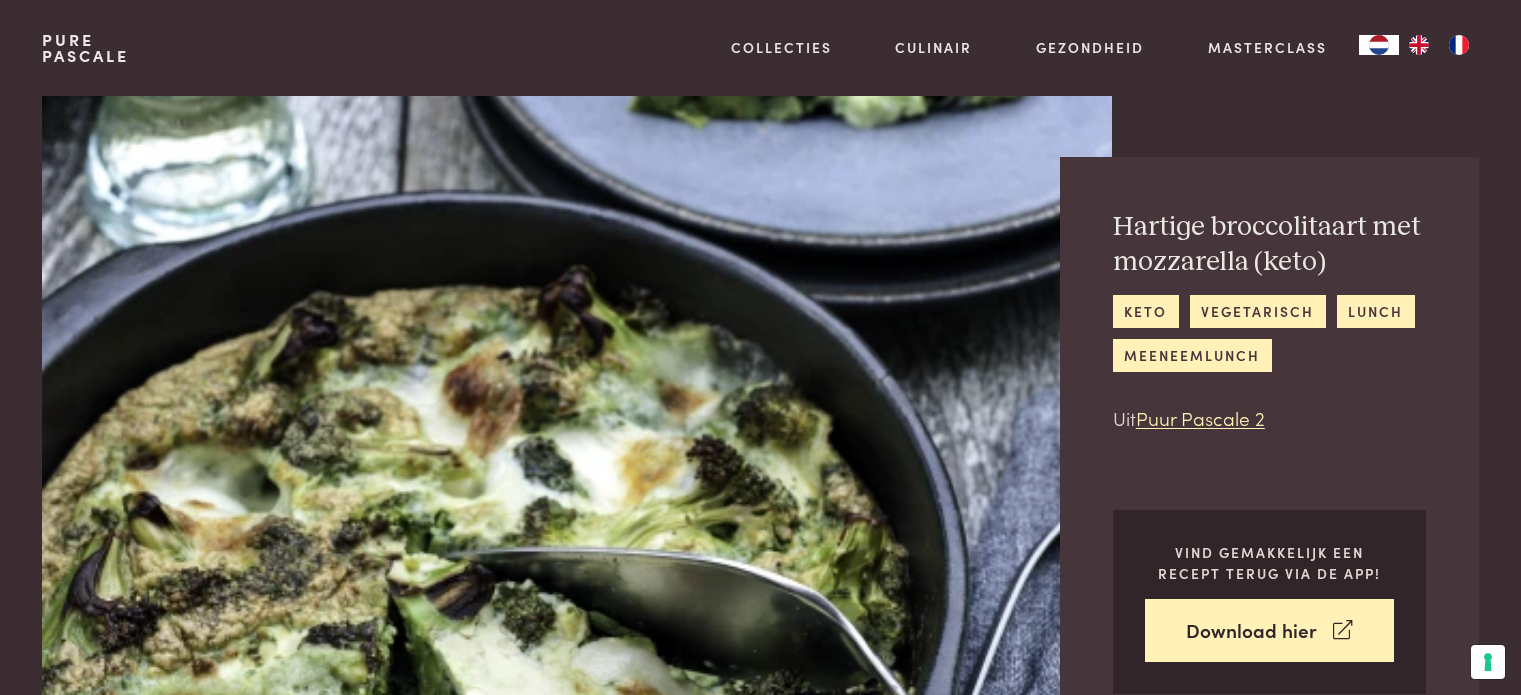 scroll, scrollTop: 0, scrollLeft: 0, axis: both 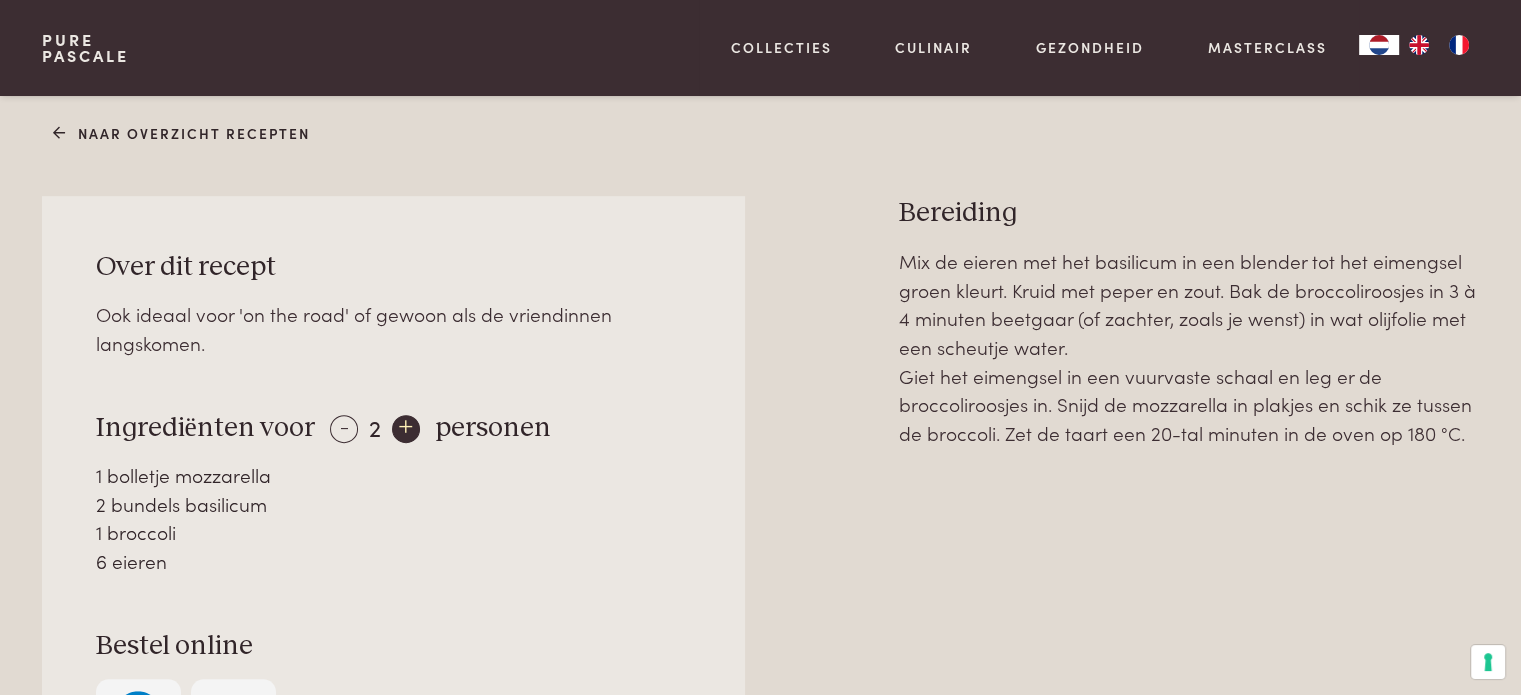 click on "+" at bounding box center [406, 429] 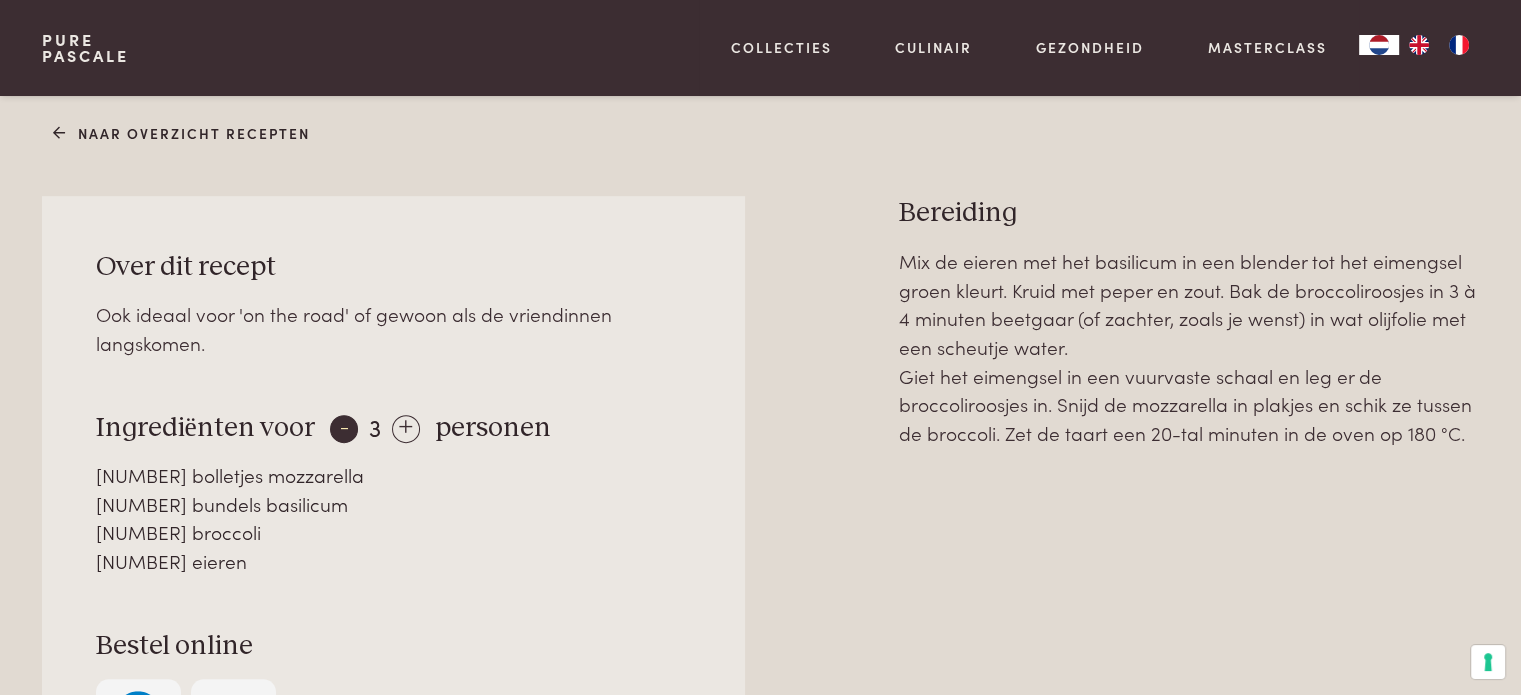 click on "-" at bounding box center (344, 429) 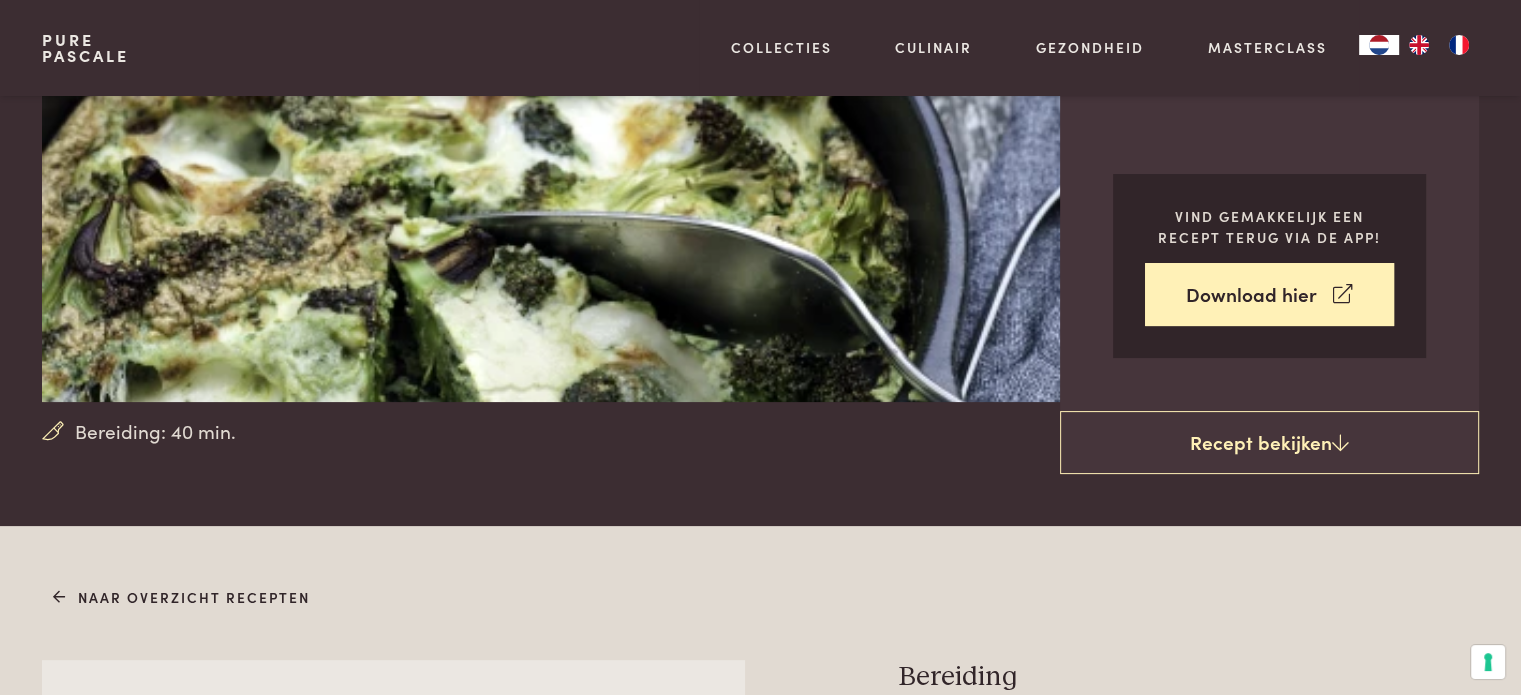 scroll, scrollTop: 0, scrollLeft: 0, axis: both 